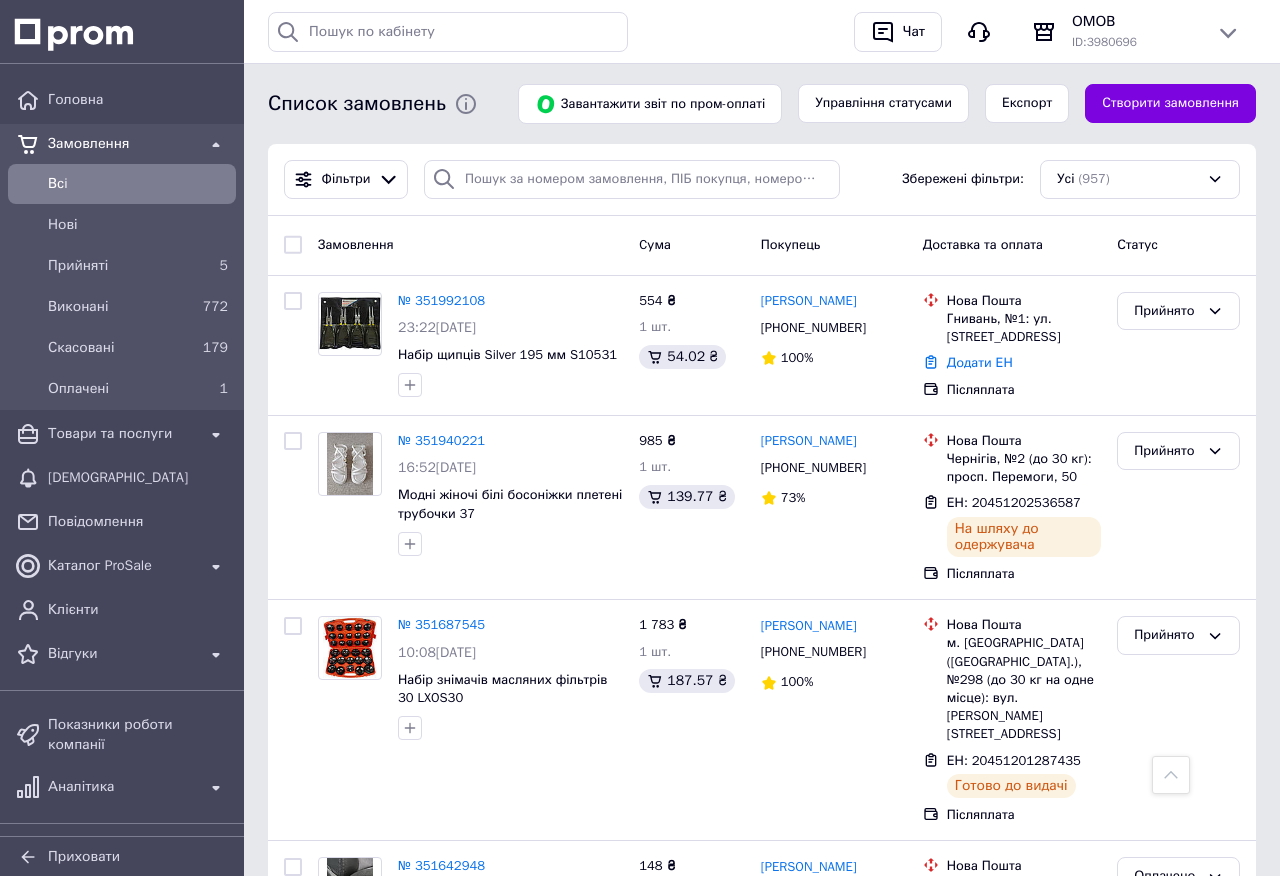 scroll, scrollTop: 1368, scrollLeft: 0, axis: vertical 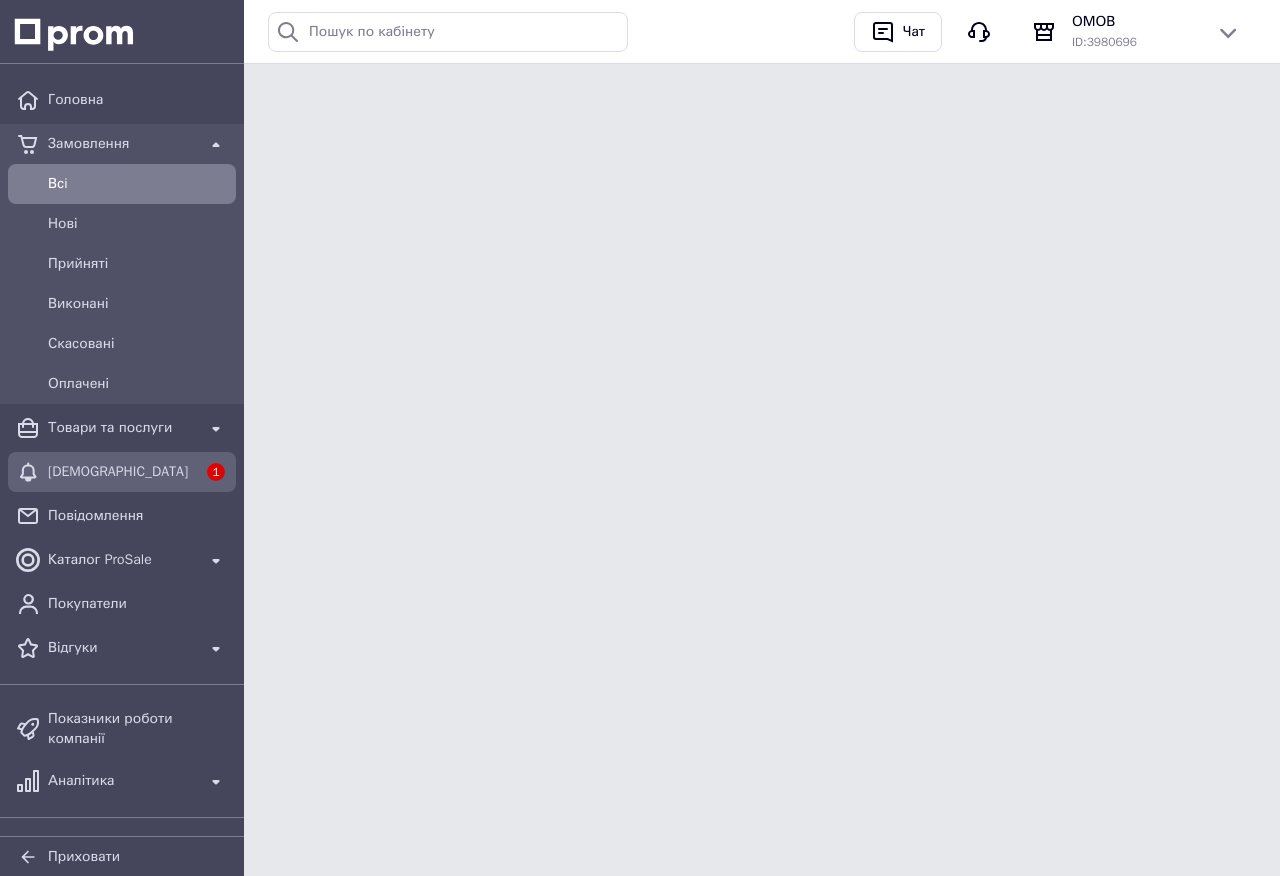 click on "[DEMOGRAPHIC_DATA]" at bounding box center (122, 472) 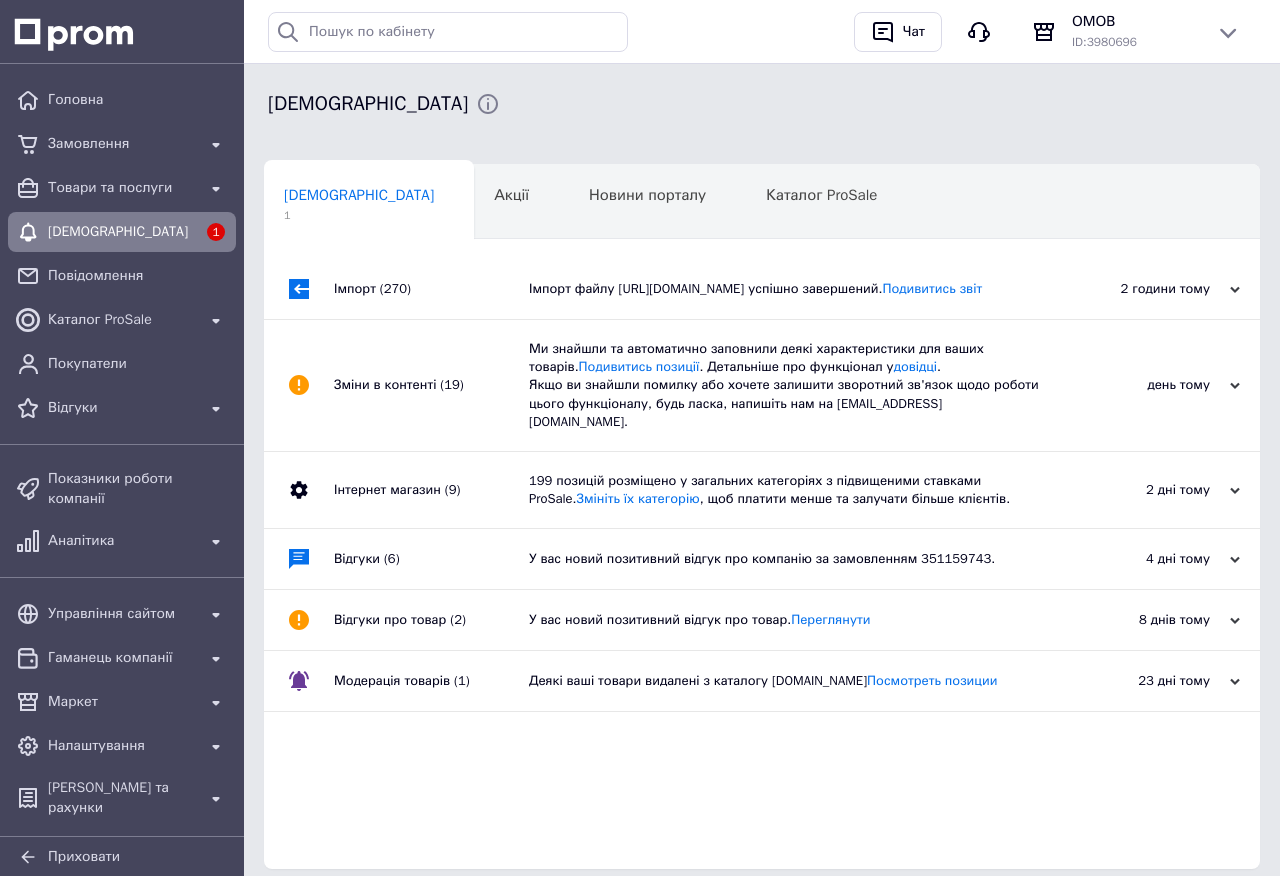 click on "Імпорт файлу http://drop.kiev.ua/price.xml?dropid=16f57fb2-acea-11ef-810e-52540088bd09 успішно завершений.  Подивитись звіт" at bounding box center [784, 289] 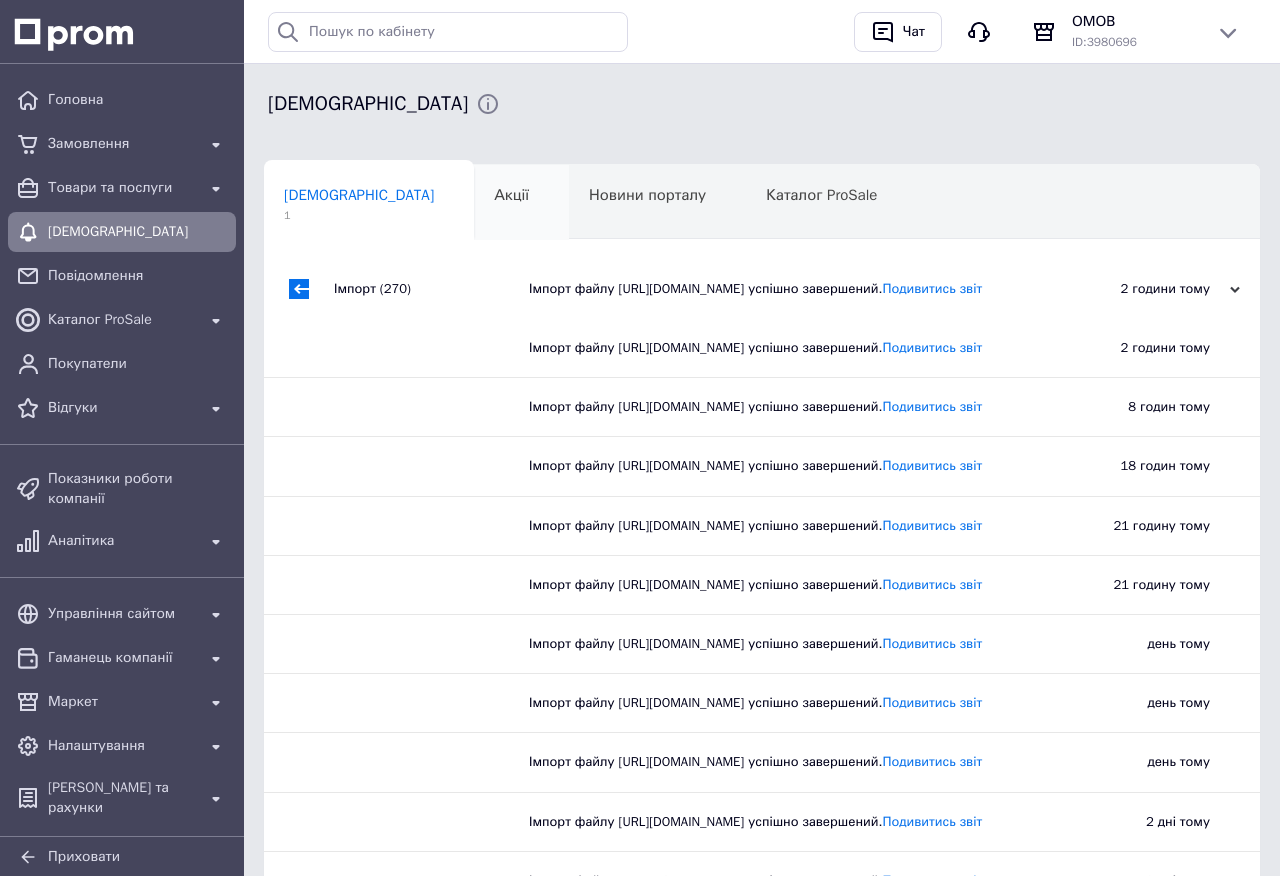 click on "Акції 0" at bounding box center (521, 203) 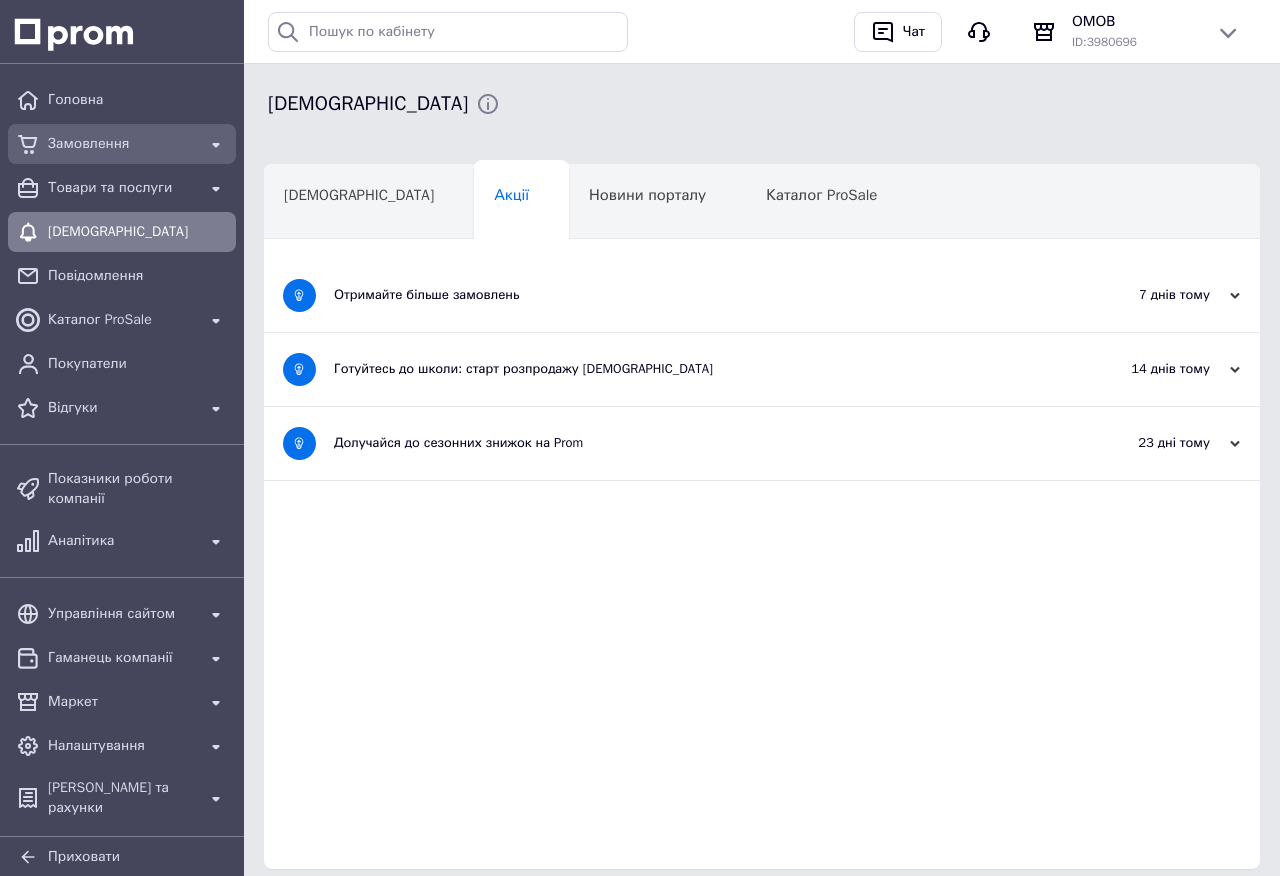 click on "Замовлення" at bounding box center [122, 144] 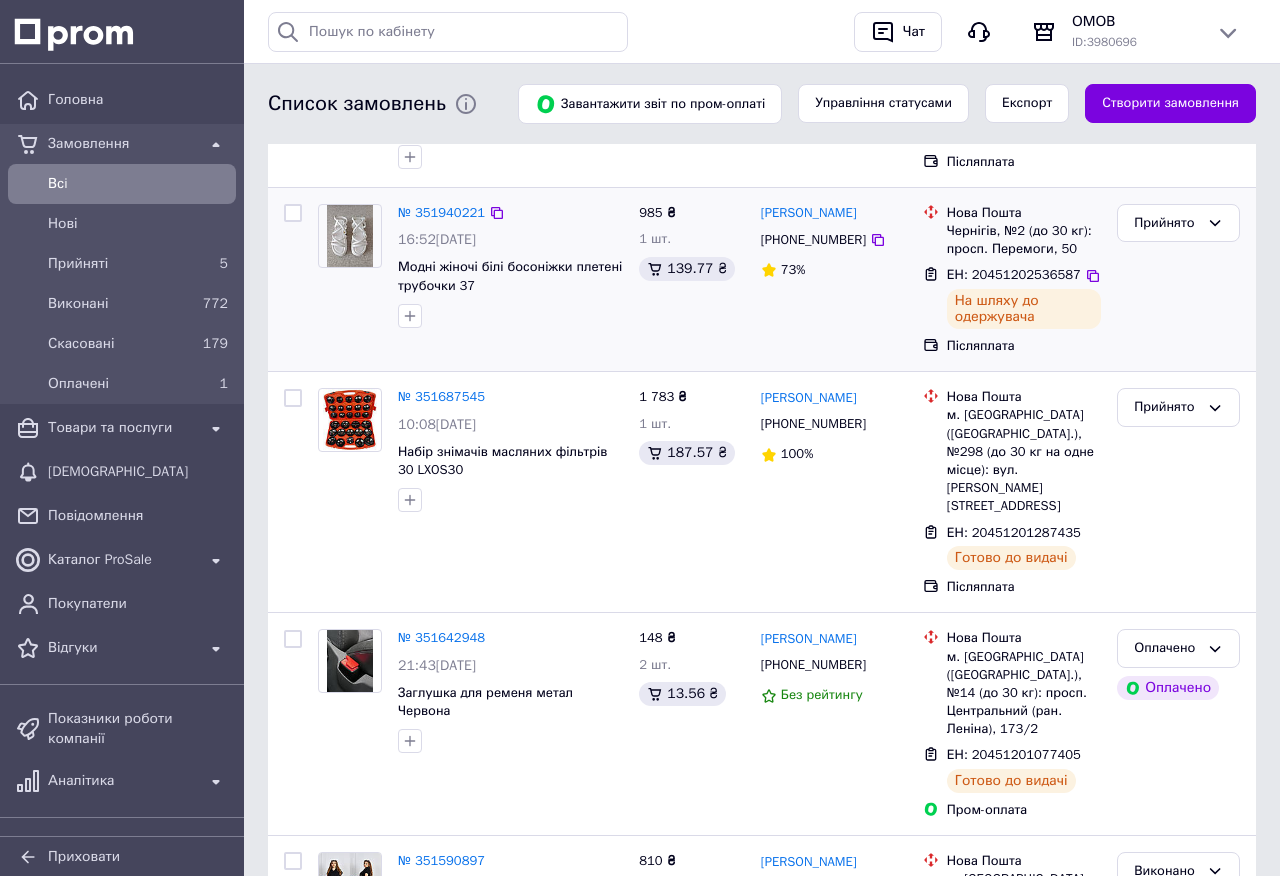 scroll, scrollTop: 0, scrollLeft: 0, axis: both 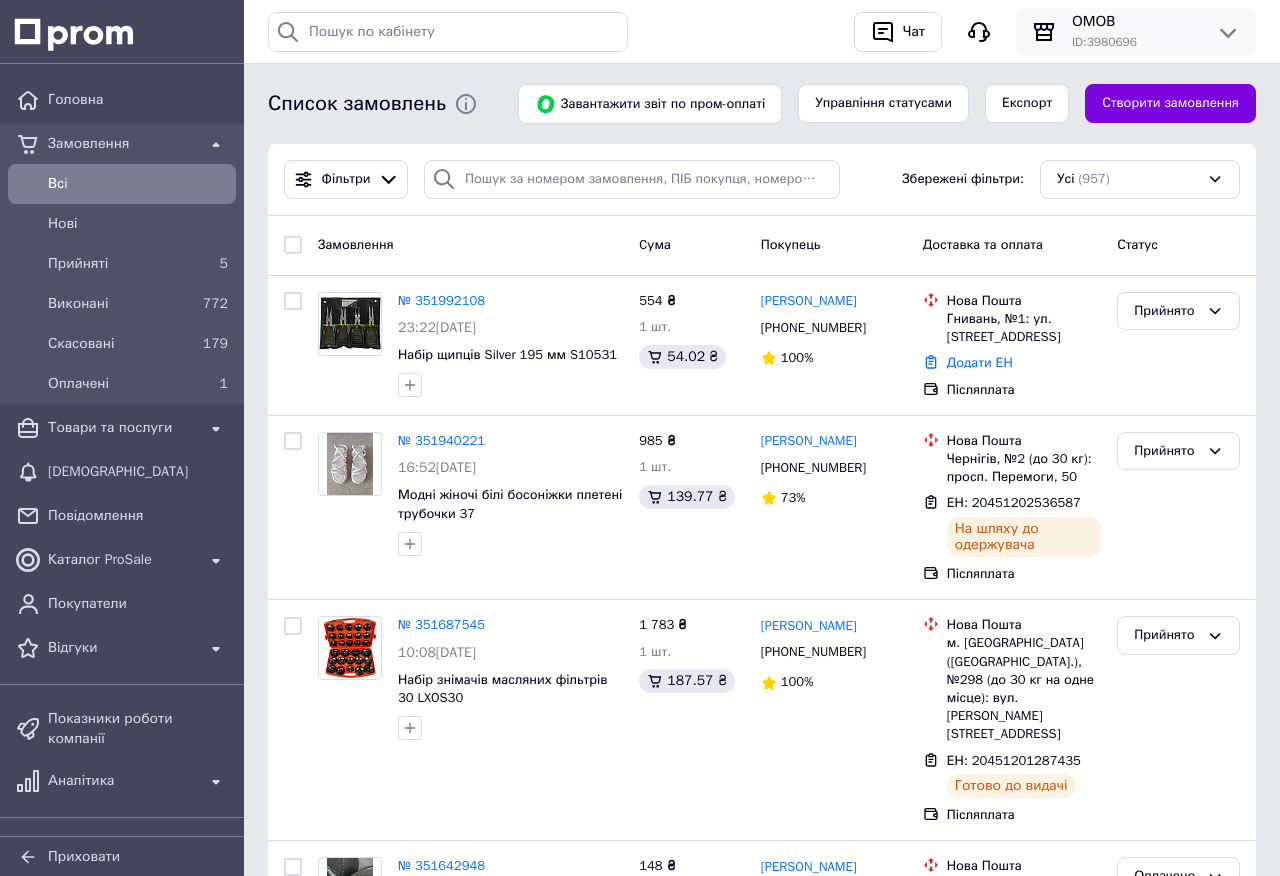 click on "ОМОВ" at bounding box center [1136, 22] 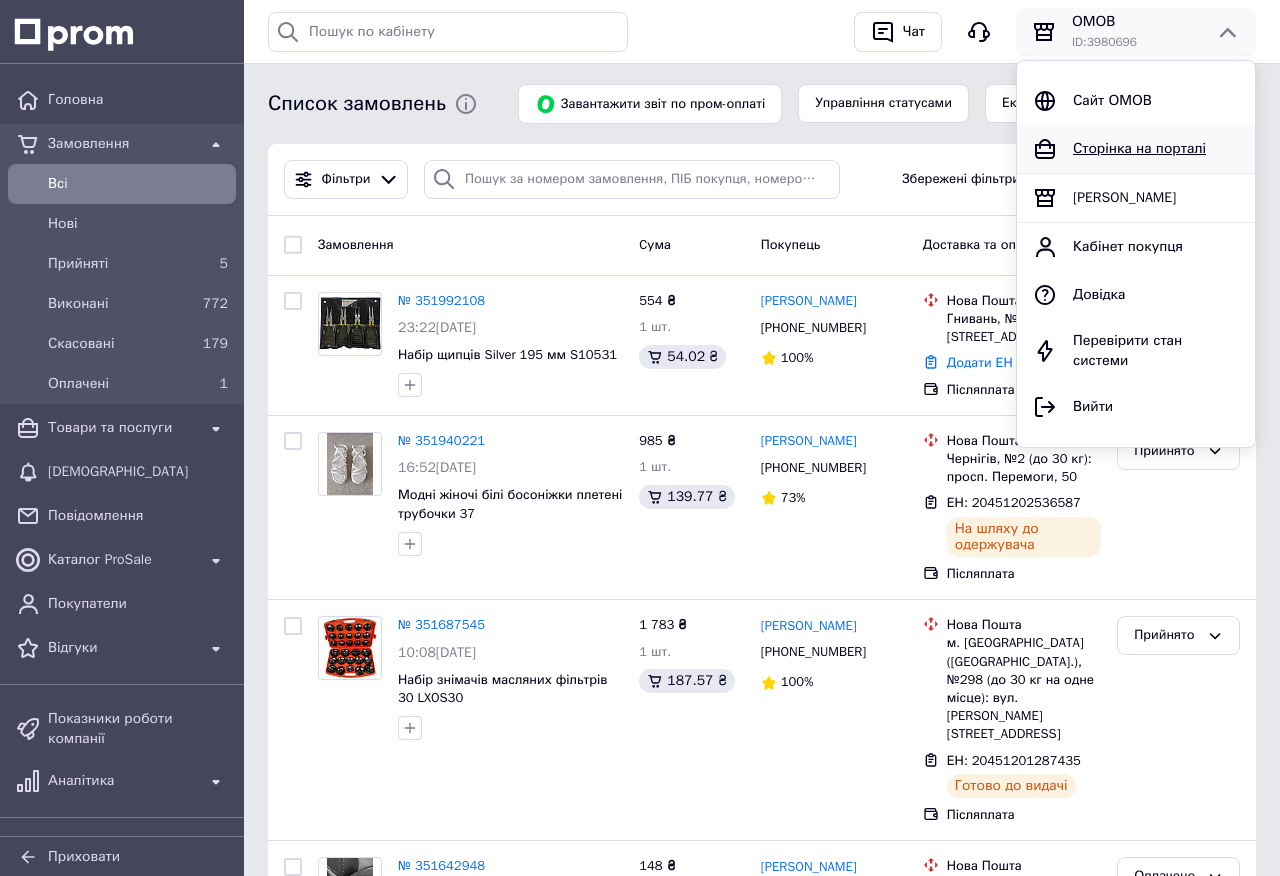 click on "Сторінка на порталі" at bounding box center [1139, 148] 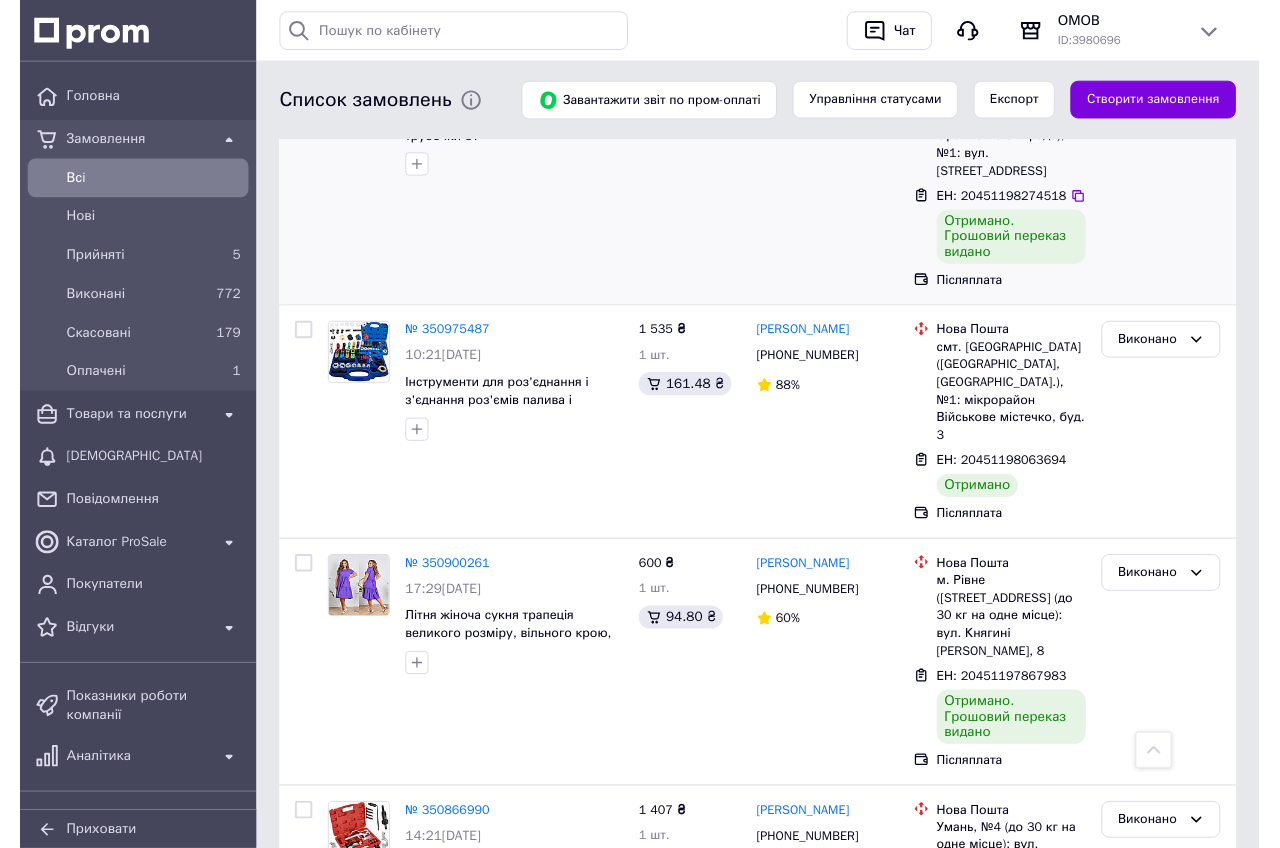 scroll, scrollTop: 3420, scrollLeft: 0, axis: vertical 